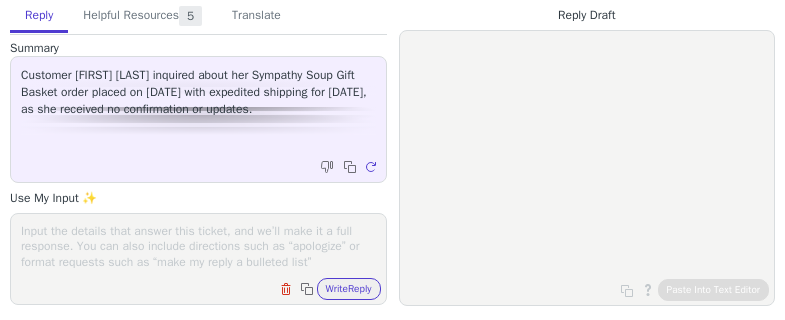 scroll, scrollTop: 0, scrollLeft: 0, axis: both 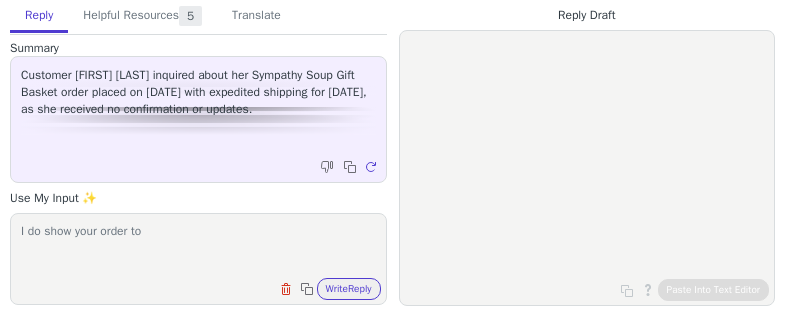 click on "I do show your order to" at bounding box center [198, 246] 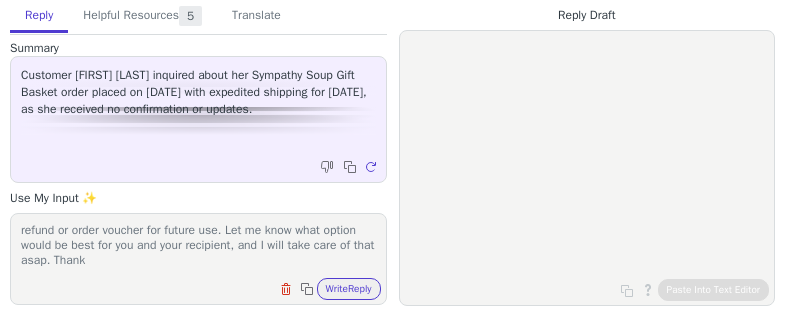 scroll, scrollTop: 186, scrollLeft: 0, axis: vertical 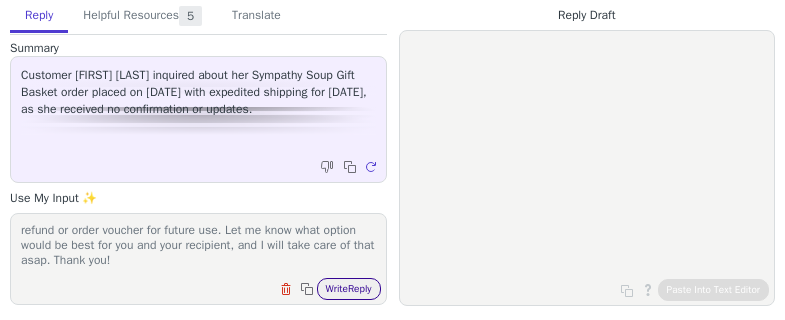 type on "I do show your order to [NAME] has shipped, however, it looks like it has been delayed and is showing an expected delivery date of tomorrow 7/8. That being said, we package our orders to withstand up to 3 days in transit this time of year, so I do worry that it is going to be delivered outside of our window of freshness. Because of this, I have requested UPS return the package to us so it may be disposed of and does not arrive spoiled. I would be more than happy to resend a fresh, identical package to ship out today with expedited overnight shipping to arrive to [NAME] tomorrow morning. Alternatively, if the timing for this package has passed and that would no longer be appropriate, I would be happy to issue a full refund or order voucher for future use. Let me know what option would be best for you and your recipient, and I will take care of that asap. Thank you!" 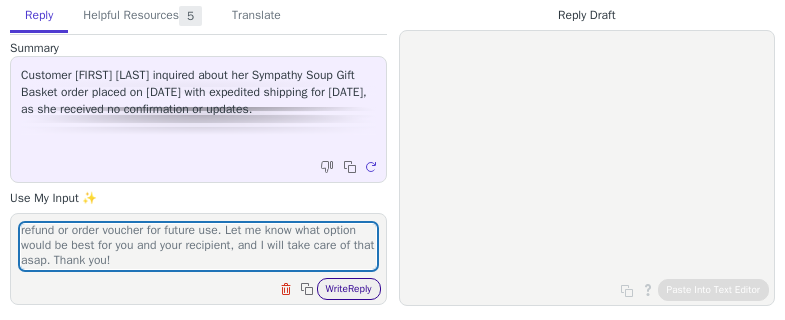 click on "Write  Reply" at bounding box center [349, 289] 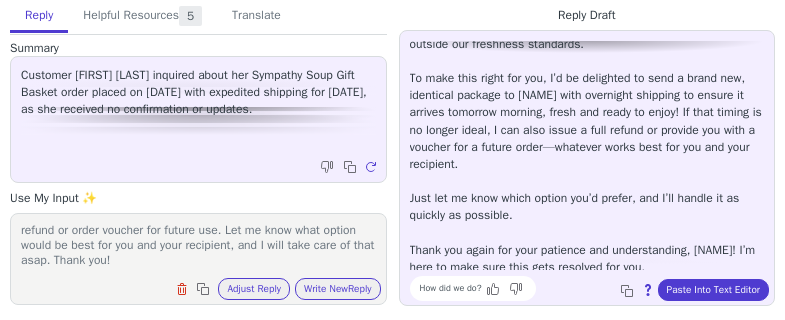 scroll, scrollTop: 233, scrollLeft: 0, axis: vertical 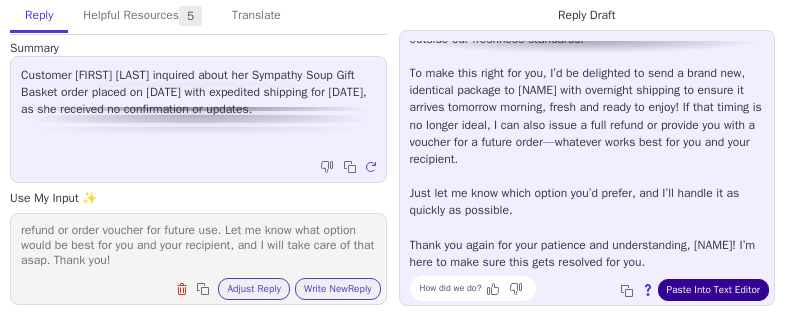 click on "Paste Into Text Editor" at bounding box center [713, 290] 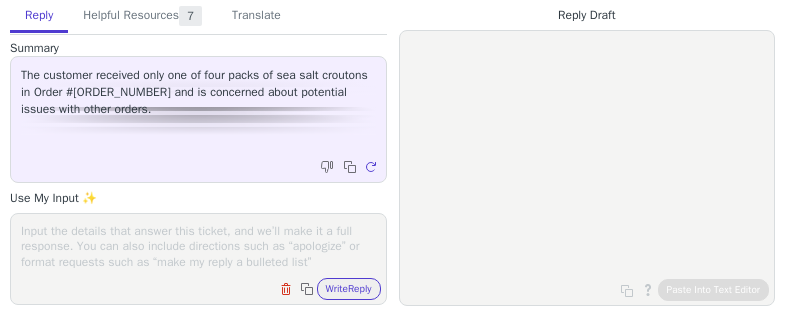 scroll, scrollTop: 0, scrollLeft: 0, axis: both 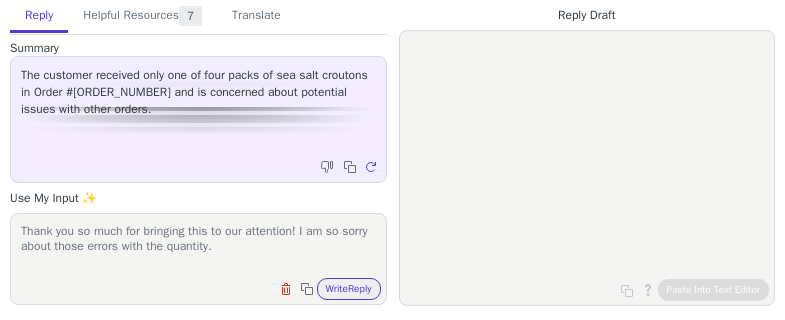 click on "Thank you so much for bringing this to our attention! I am so sorry about those errors with the quantity." at bounding box center [198, 246] 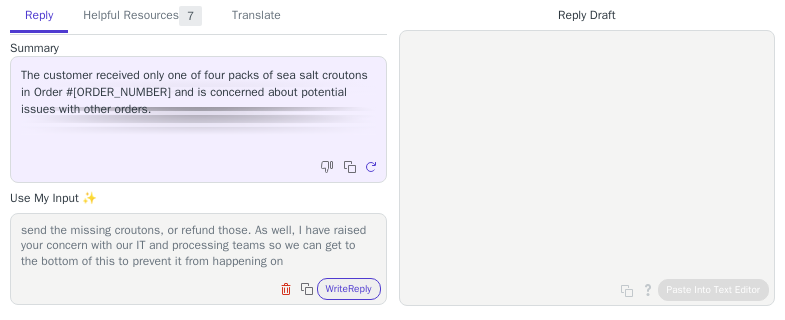 scroll, scrollTop: 48, scrollLeft: 0, axis: vertical 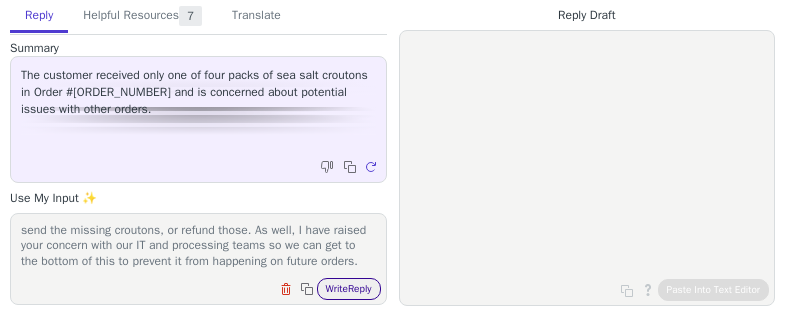 type on "Thank you so much for bringing this to our attention! I am so sorry about those errors with the quantity. I would be happy to either send the missing croutons, or refund those. As well, I have raised your concern with our IT and processing teams so we can get to the bottom of this to prevent it from happening on future orders." 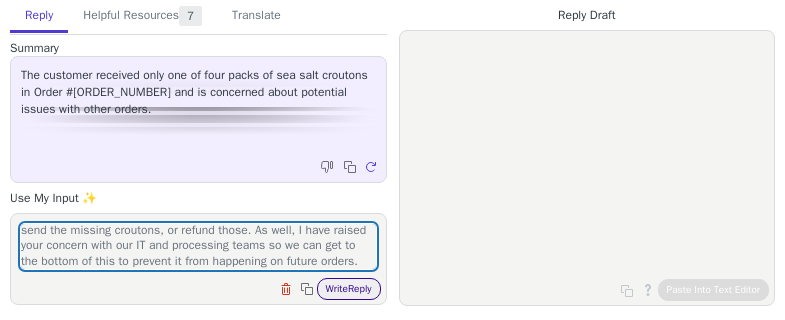 click on "Write  Reply" at bounding box center (349, 289) 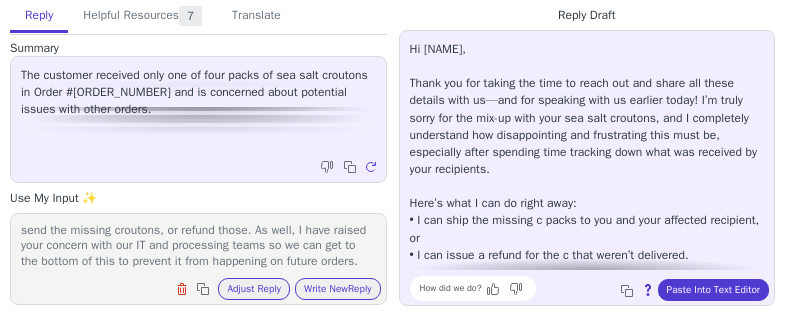 scroll, scrollTop: 148, scrollLeft: 0, axis: vertical 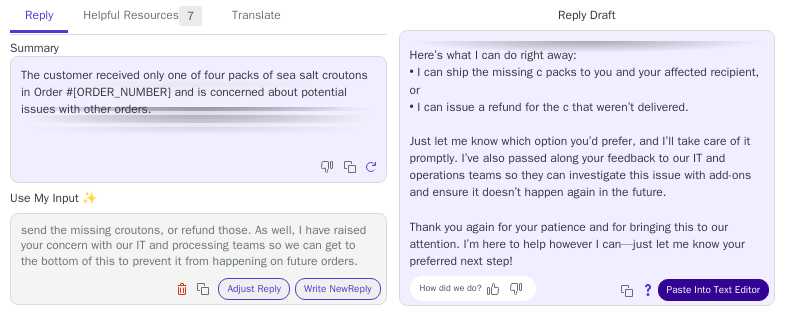 click on "Paste Into Text Editor" at bounding box center [713, 290] 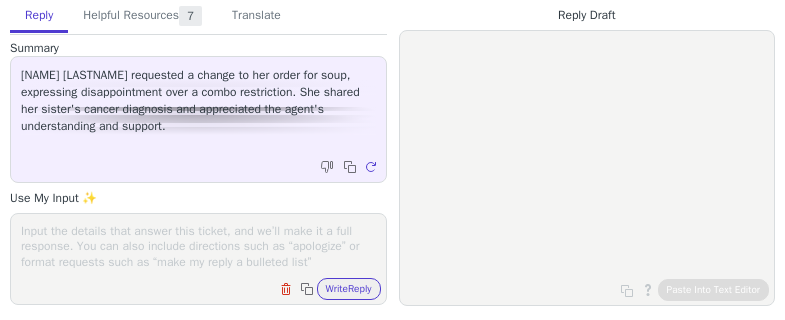 scroll, scrollTop: 0, scrollLeft: 0, axis: both 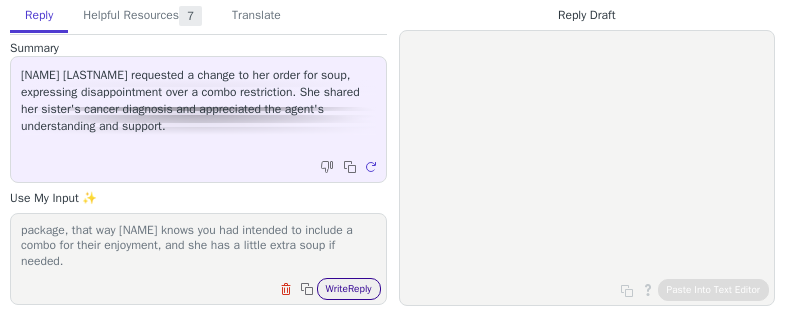 type on "I've gone ahead and sent some tomato basil soups for [NAME], with a note that they were intended to be included in your previous package, that way [NAME] knows you had intended to include a combo for their enjoyment, and she has a little extra soup if needed." 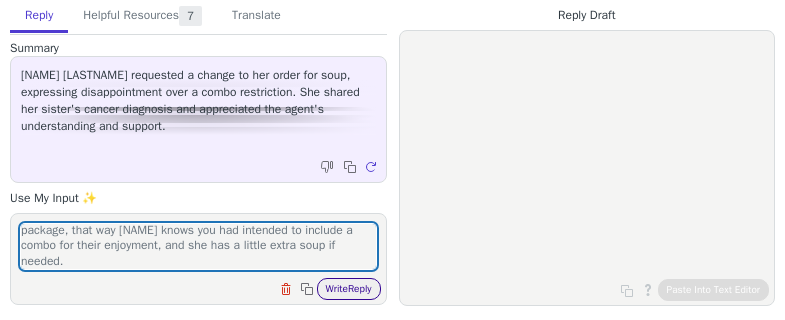 click on "Write  Reply" at bounding box center [349, 289] 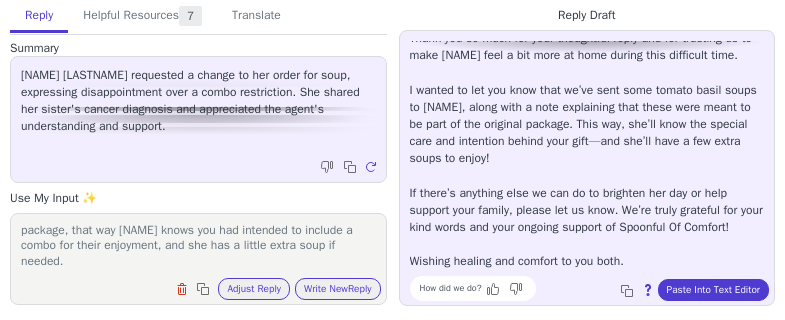 scroll, scrollTop: 62, scrollLeft: 0, axis: vertical 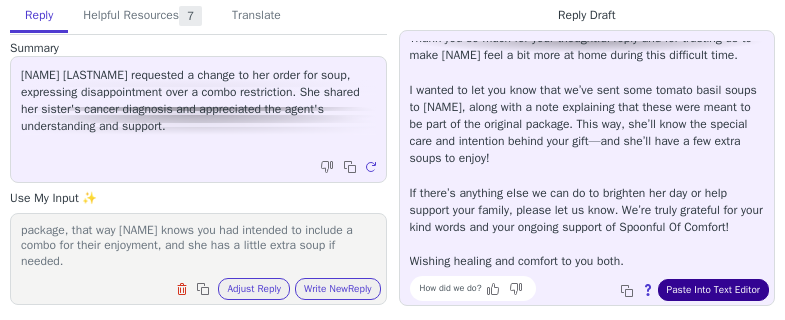 click on "Paste Into Text Editor" at bounding box center (713, 290) 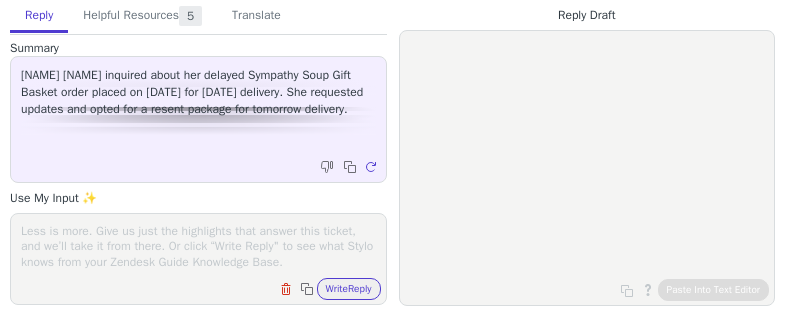 scroll, scrollTop: 0, scrollLeft: 0, axis: both 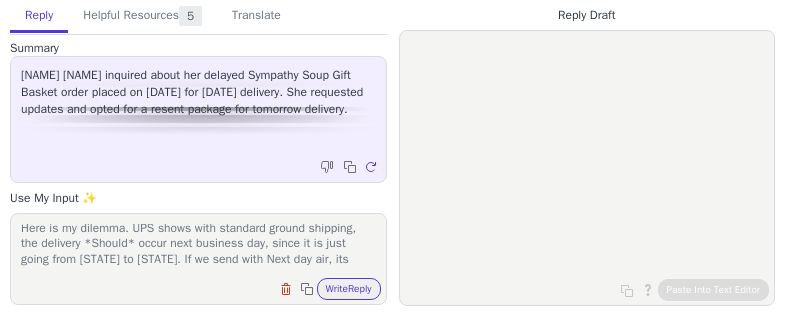 click on "Here is my dilemma. UPS shows with standard ground shipping, the delivery *Should* occur next business day, since it is just going from [STATE] to [STATE]. If we send with Next day air, its prioritized for a morning delivery, and we are unable to dictate the time. However, since they were unable to deliver next business day with the previous ground delivery, I worry it may be" at bounding box center (198, 246) 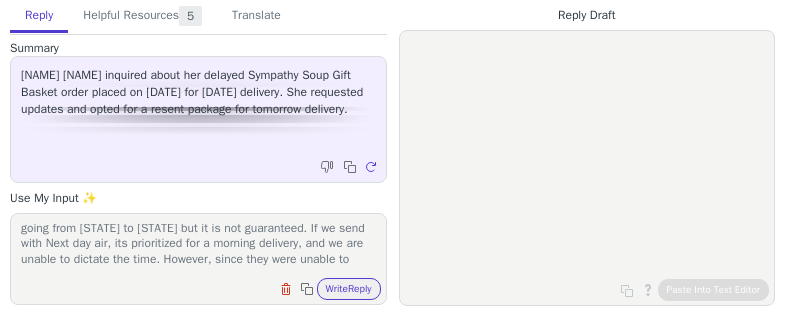 scroll, scrollTop: 35, scrollLeft: 0, axis: vertical 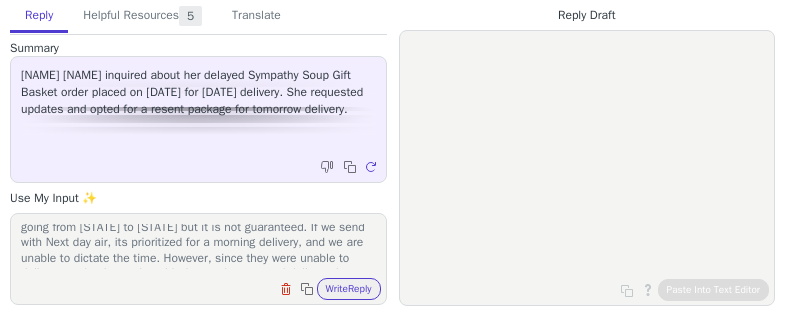 click on "Here is my dilemma. UPS shows with standard ground shipping, the delivery *Should* occur next business day, since it is just going from [STATE] to [STATE] but it is not guaranteed. If we send with Next day air, its prioritized for a morning delivery, and we are unable to dictate the time. However, since they were unable to deliver next business day with the previous ground delivery, I worry it may be" at bounding box center (198, 246) 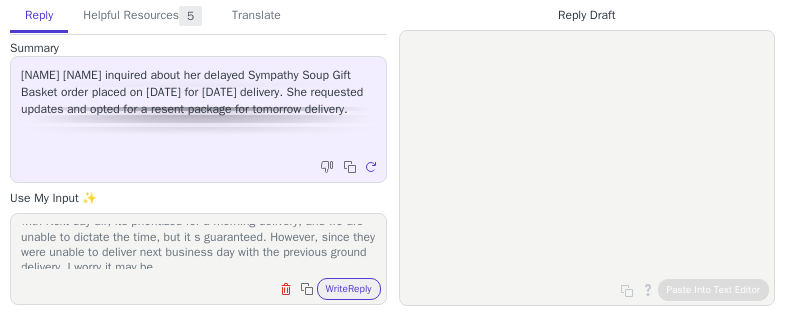 scroll, scrollTop: 63, scrollLeft: 0, axis: vertical 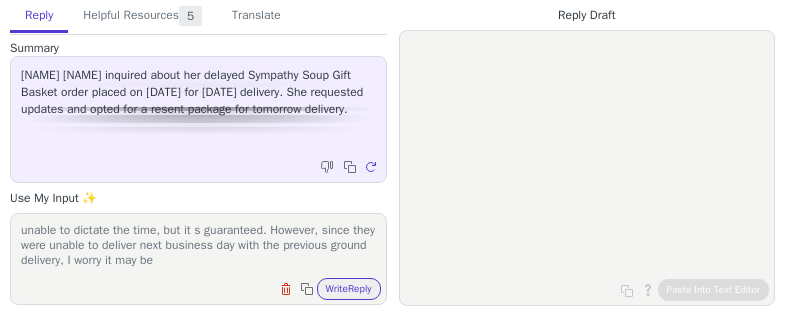 click on "Here is my dilemma. UPS shows with standard ground shipping, the delivery *Should* occur next business day, since it is just going from [STATE] to [STATE] but it is not guaranteed. If we send with Next day air, its prioritized for a morning delivery, and we are unable to dictate the time, but it s guaranteed. However, since they were unable to deliver next business day with the previous ground delivery, I worry it may be" at bounding box center [198, 246] 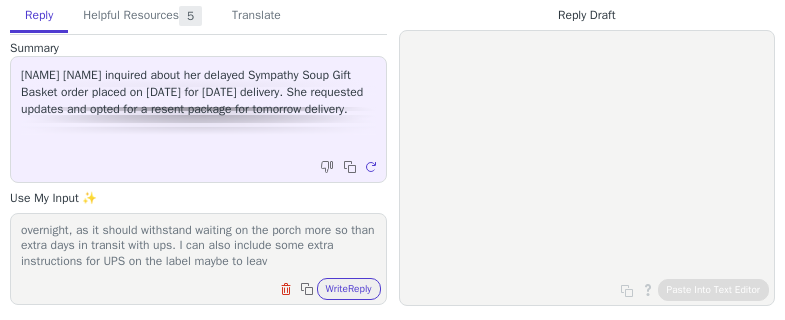 scroll, scrollTop: 156, scrollLeft: 0, axis: vertical 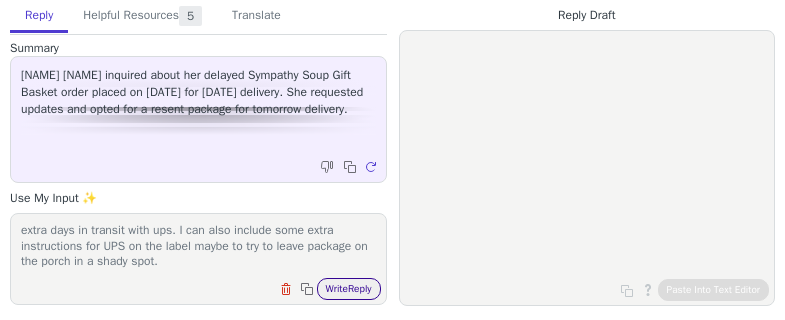 type on "Here is my dilemma. UPS shows with standard ground shipping, the delivery *Should* occur next business day, since it is just going from [STATE] to [STATE] but it is not guaranteed. If we send with Next day air, its prioritized for a morning delivery, and we are unable to dictate the time, but it s guaranteed. However, since they were unable to deliver next business day with the previous ground delivery, I worry it may be delayed again. They are packed to withstand 3 days just as they are in the box without external refrigeration. My feeling is it would be better to send with the overnight, as it should withstand waiting on the porch more so than extra days in transit with ups. I can also include some extra instructions for UPS on the label maybe to try to leave package on the porch in a shady spot." 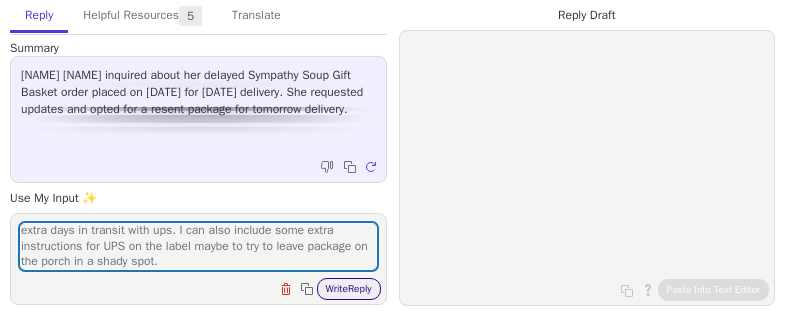 click on "Write  Reply" at bounding box center [349, 289] 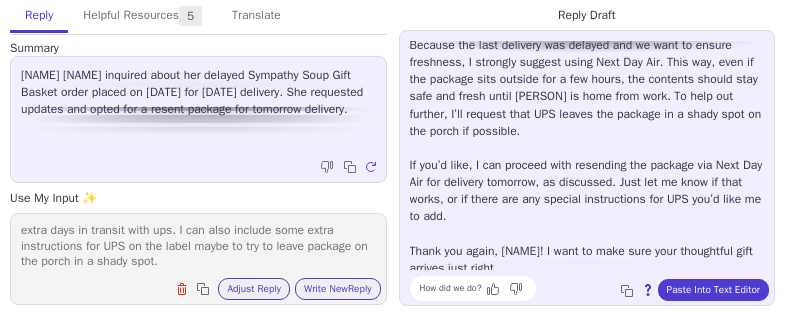 scroll, scrollTop: 371, scrollLeft: 0, axis: vertical 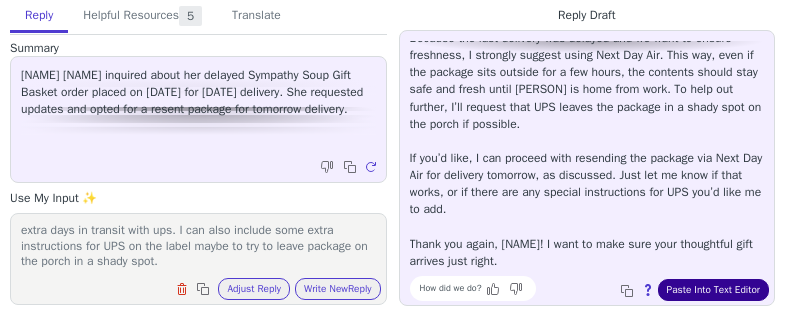 click on "Paste Into Text Editor" at bounding box center [713, 290] 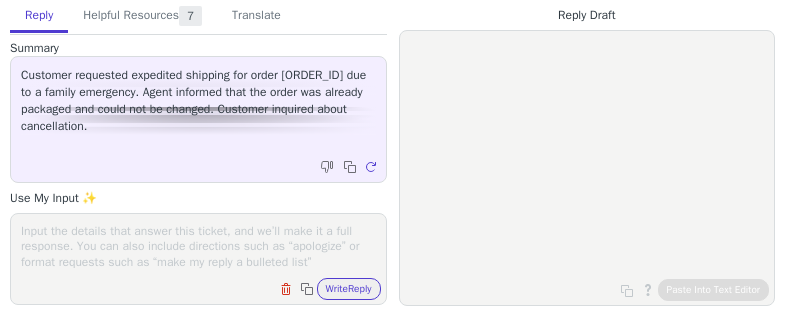scroll, scrollTop: 0, scrollLeft: 0, axis: both 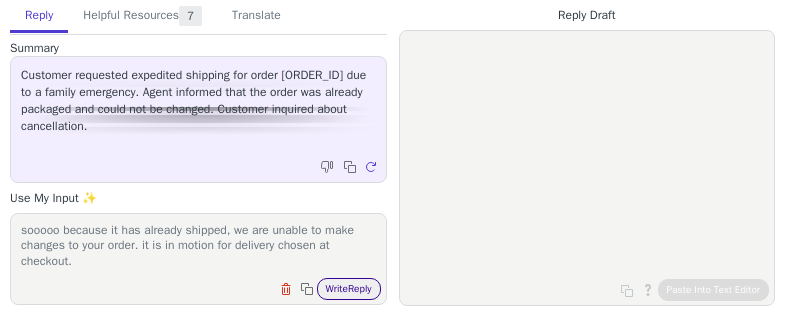 type on "sooooo because it has already shipped, we are unable to make changes to your order. it is in motion for delivery chosen at checkout." 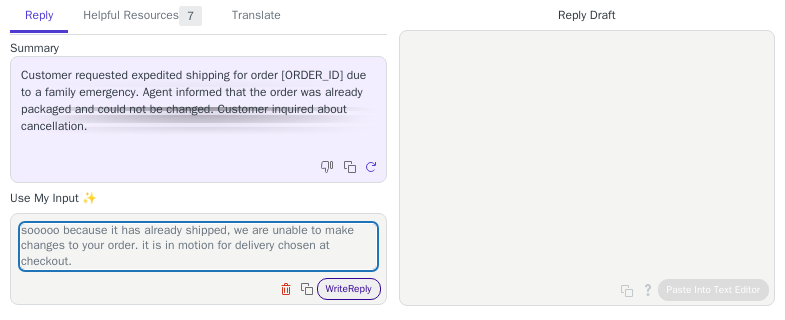 click on "Write  Reply" at bounding box center (349, 289) 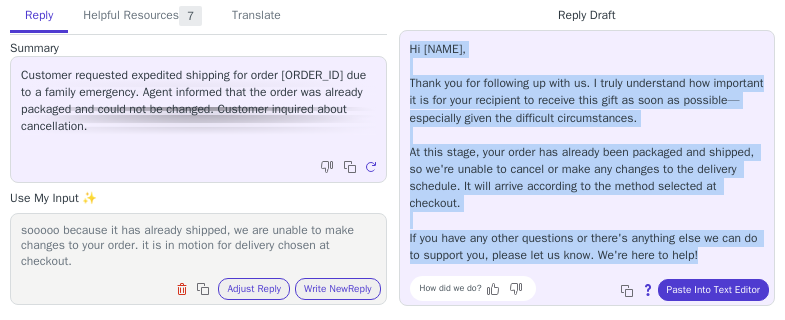 drag, startPoint x: 707, startPoint y: 252, endPoint x: 404, endPoint y: 49, distance: 364.71634 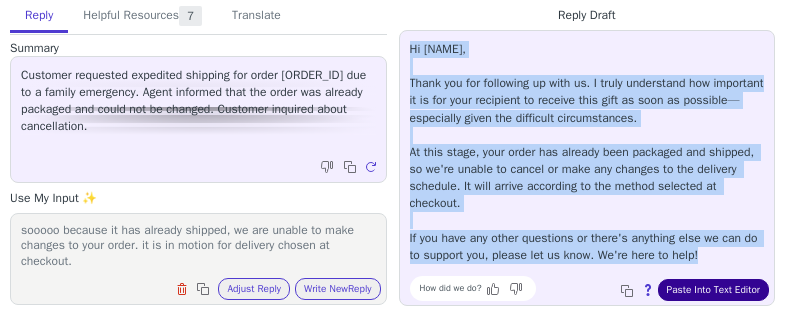 click on "Paste Into Text Editor" at bounding box center (713, 290) 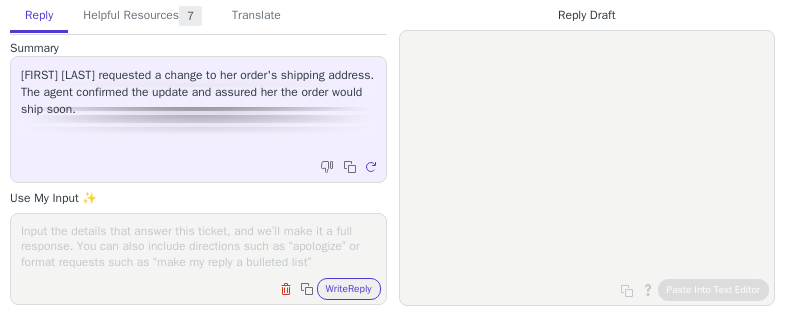 scroll, scrollTop: 0, scrollLeft: 0, axis: both 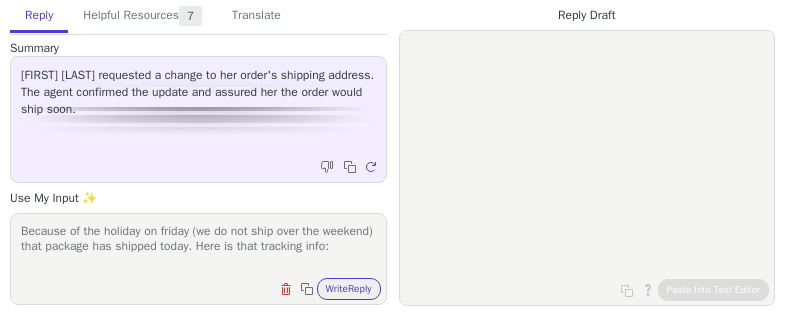 paste on "[TRACKING_NUMBER]" 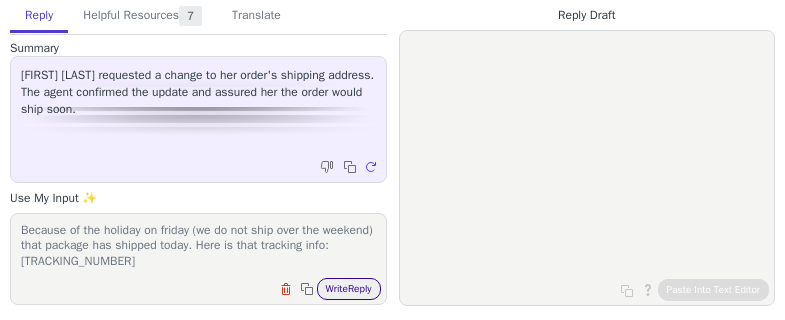 type on "Because of the holiday on friday (we do not ship over the weekend) that package has shipped today. Here is that tracking info: [TRACKING_NUMBER]" 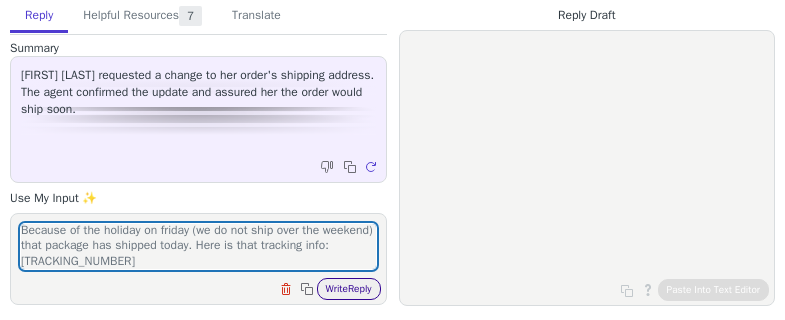 click on "Write  Reply" at bounding box center (349, 289) 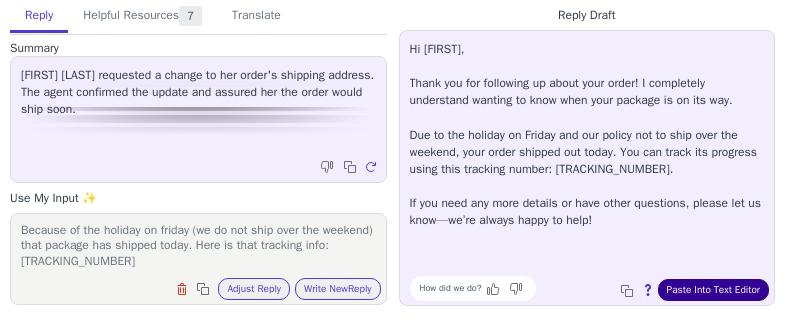 click on "Paste Into Text Editor" at bounding box center (713, 290) 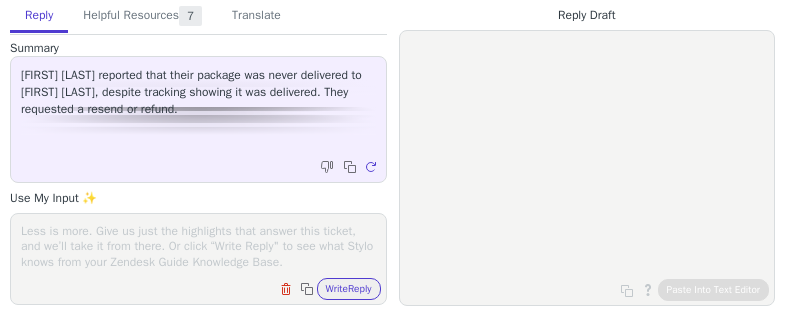 scroll, scrollTop: 0, scrollLeft: 0, axis: both 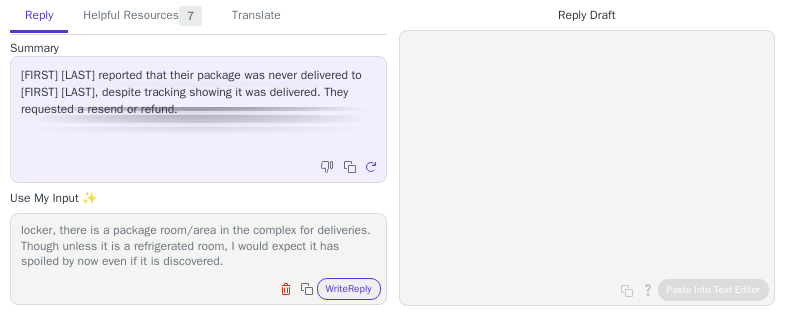 click on "I am so sorry about that! Typically, when UPS marks delivered to a locker, there is a package room/area in the complex for deliveries. Though unless it is a refrigerated room, I would expect it has spoiled by now even if it is discovered." at bounding box center (198, 246) 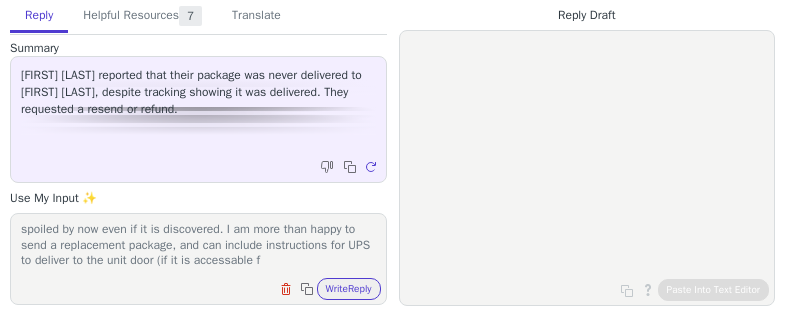 scroll, scrollTop: 63, scrollLeft: 0, axis: vertical 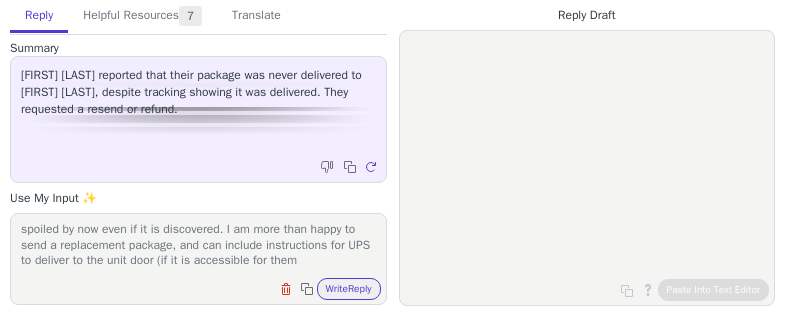 click on "I am so sorry about that! Typically, when UPS marks delivered to a locker, there is a package room/area in the complex for deliveries. Though unless it is a refrigerated room, I would expect it has spoiled by now even if it is discovered. I am more than happy to send a replacement package, and can include instructions for UPS to deliver to the unit door (if it is accessible for them" at bounding box center [198, 246] 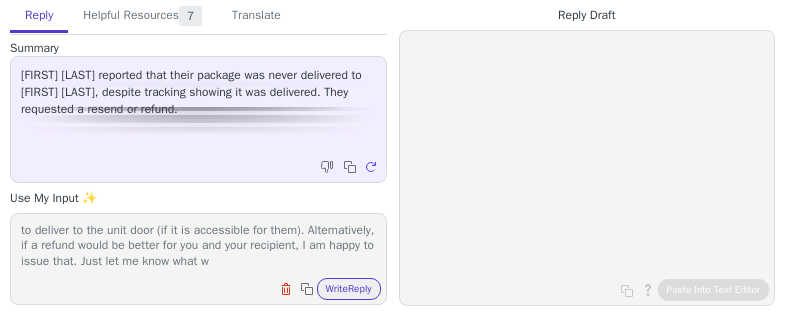 scroll, scrollTop: 93, scrollLeft: 0, axis: vertical 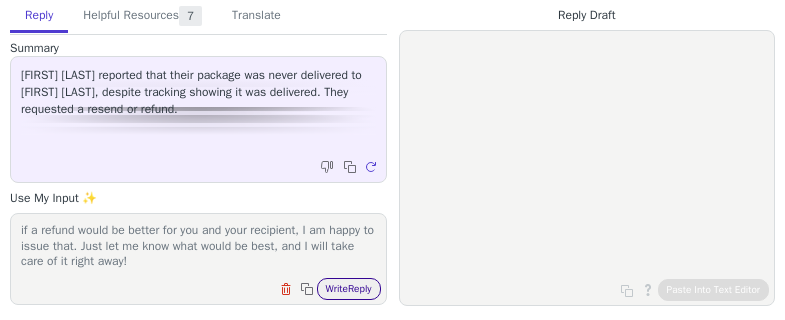 type on "I am so sorry about that! Typically, when UPS marks delivered to a locker, there is a package room/area in the complex for deliveries. Though unless it is a refrigerated room, I would expect it has spoiled by now even if it is discovered. I am more than happy to send a replacement package, and can include instructions for UPS to deliver to the unit door (if it is accessible for them). Alternatively, if a refund would be better for you and your recipient, I am happy to issue that. Just let me know what would be best, and I will take care of it right away!" 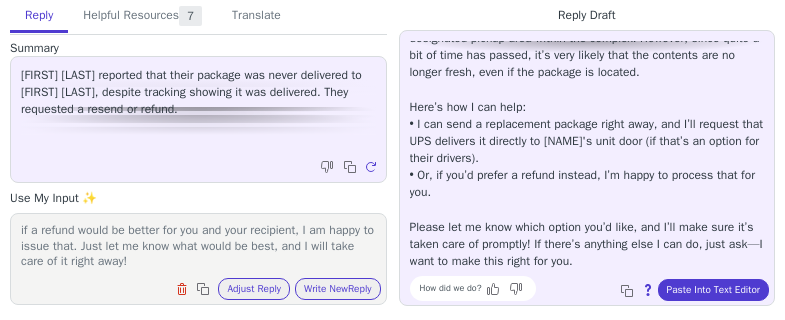 scroll, scrollTop: 165, scrollLeft: 0, axis: vertical 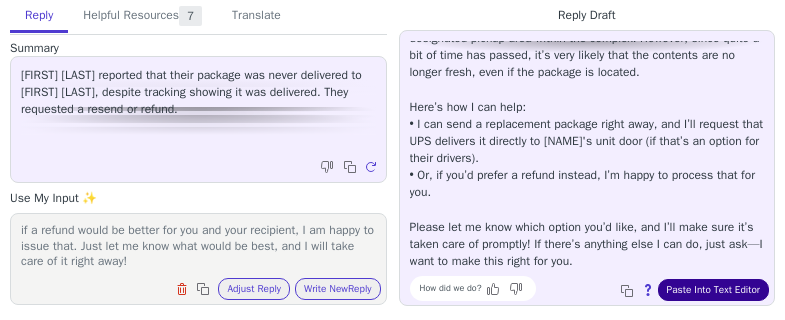 click on "Paste Into Text Editor" at bounding box center [713, 290] 